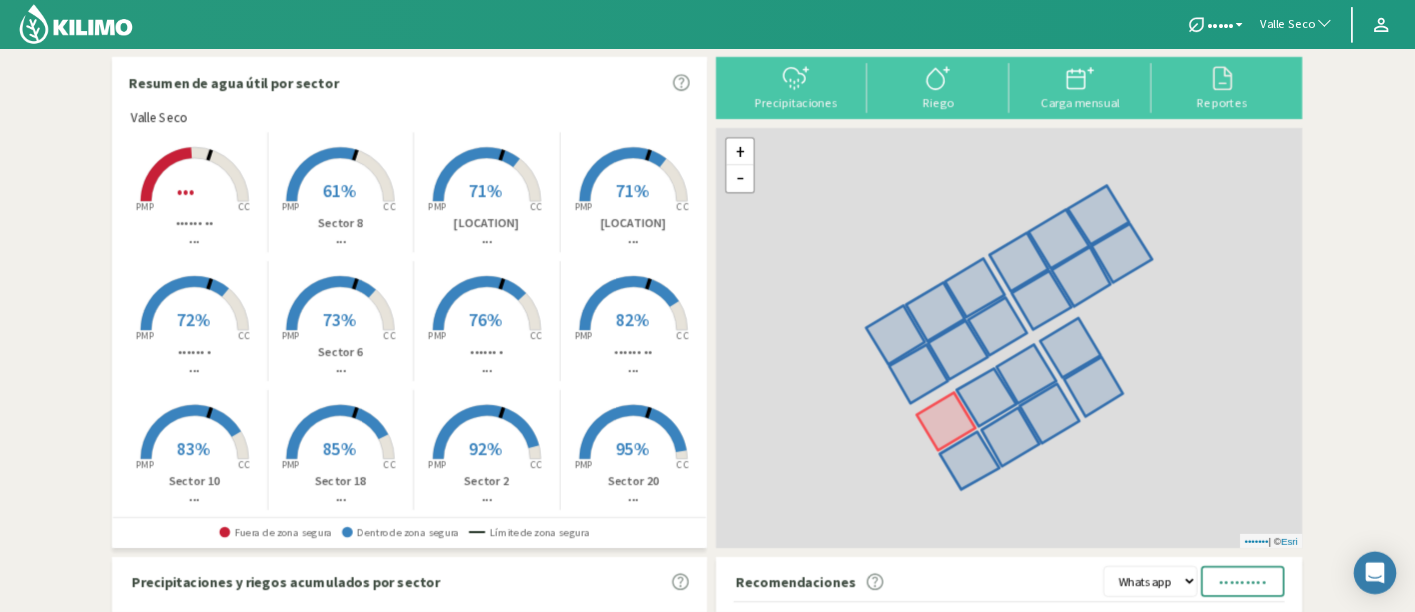 scroll, scrollTop: 0, scrollLeft: 0, axis: both 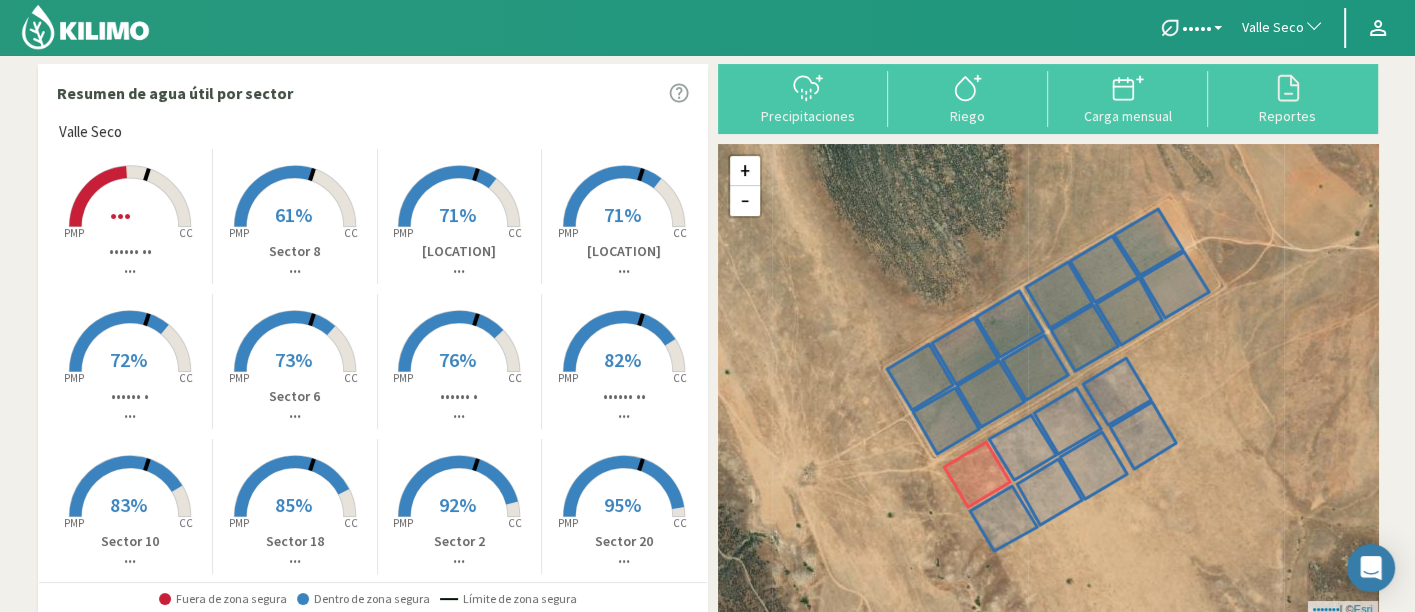 click on "Valle Seco" at bounding box center [1273, 28] 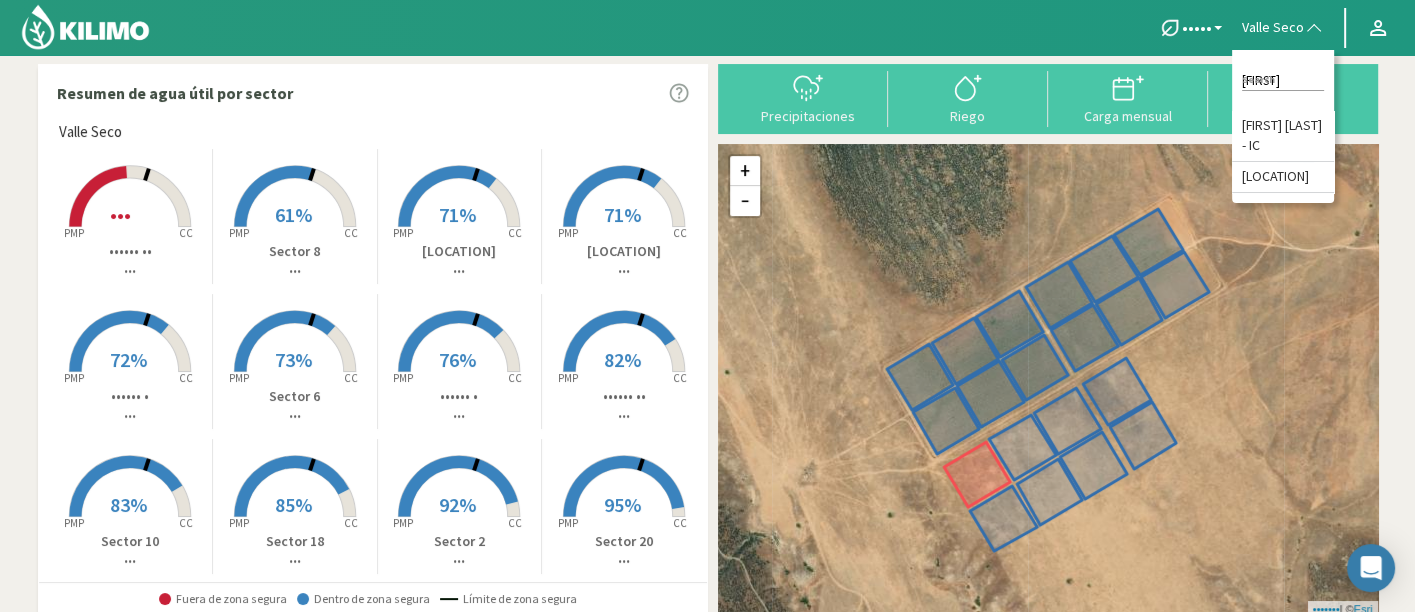 type on "[FIRST]" 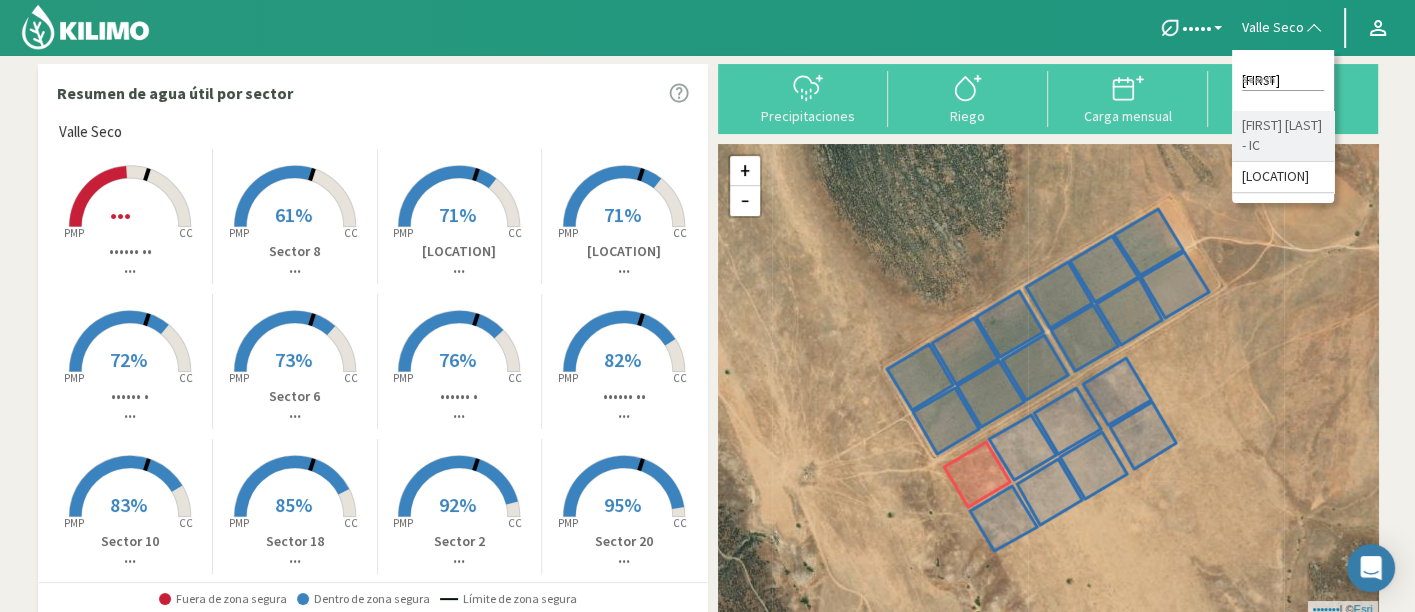 click on "[FIRST] [LAST] - IC" at bounding box center (1283, 136) 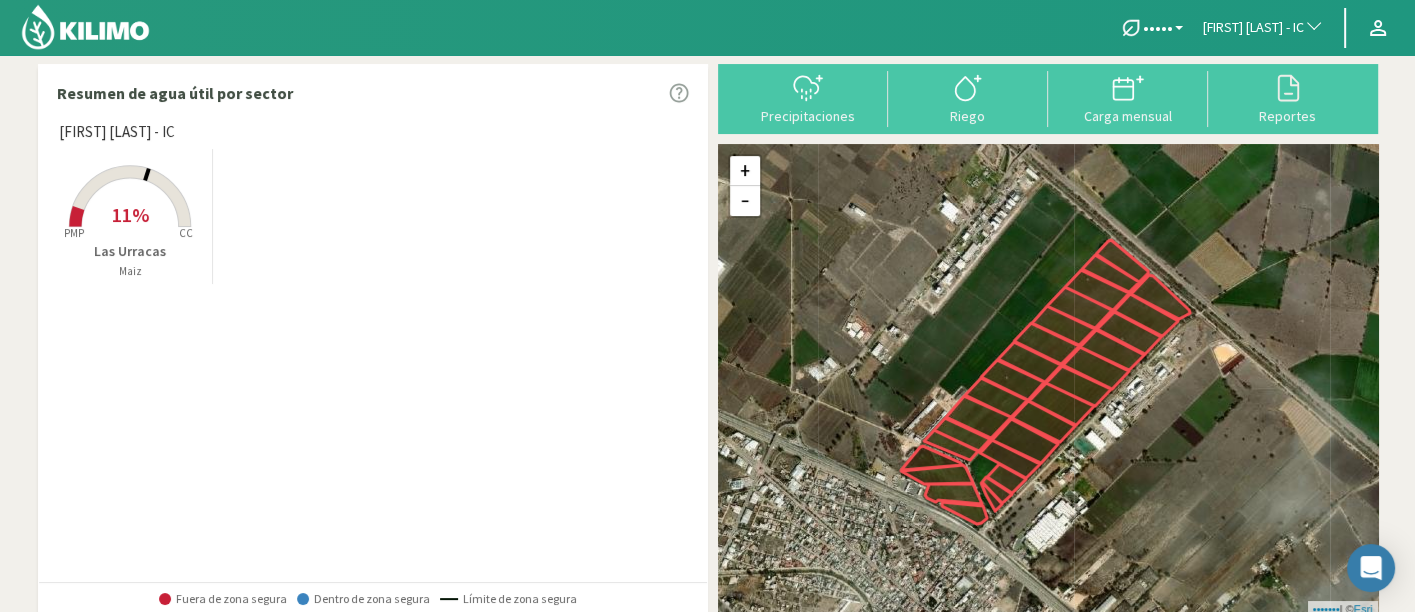 click at bounding box center (130, 229) 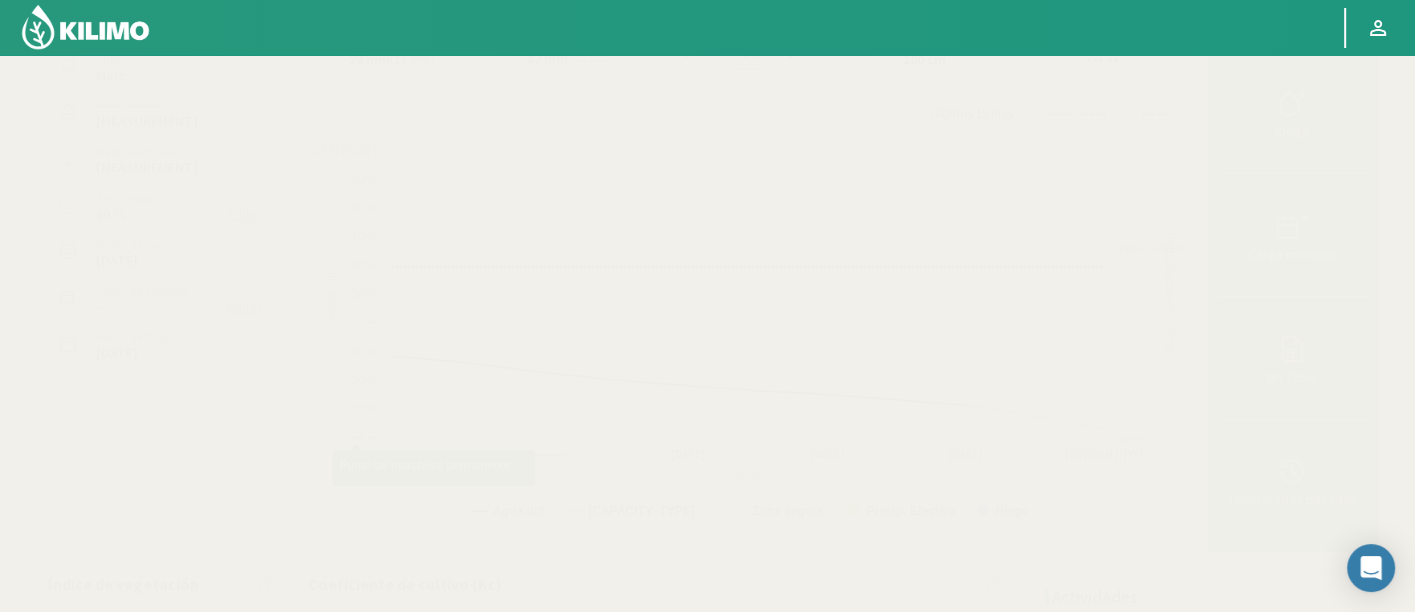 scroll, scrollTop: 111, scrollLeft: 0, axis: vertical 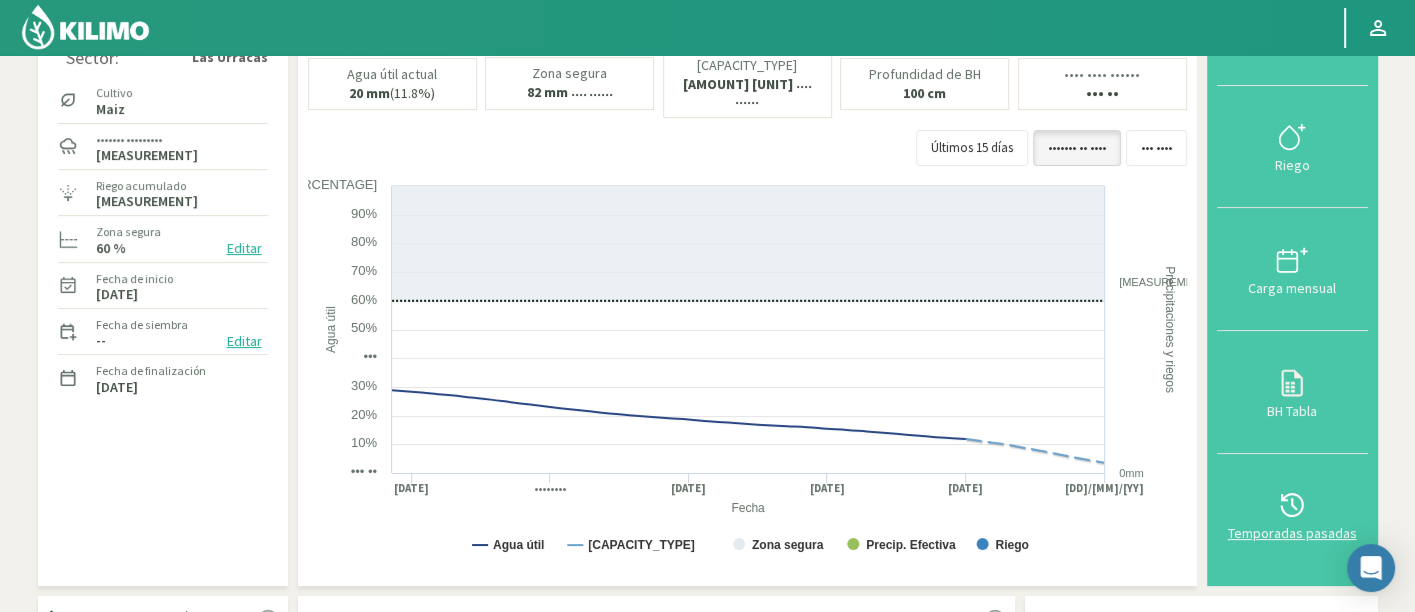 click on "Temporadas pasadas" at bounding box center [1292, 533] 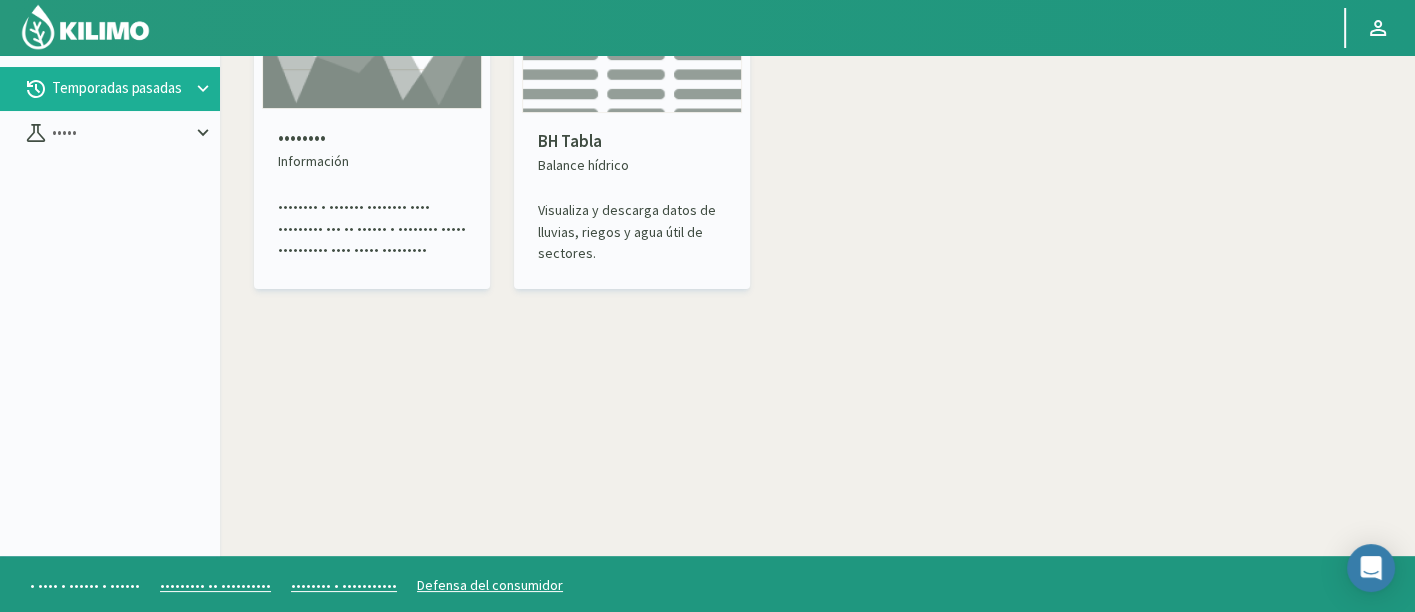 click on "••••••••" at bounding box center (372, 138) 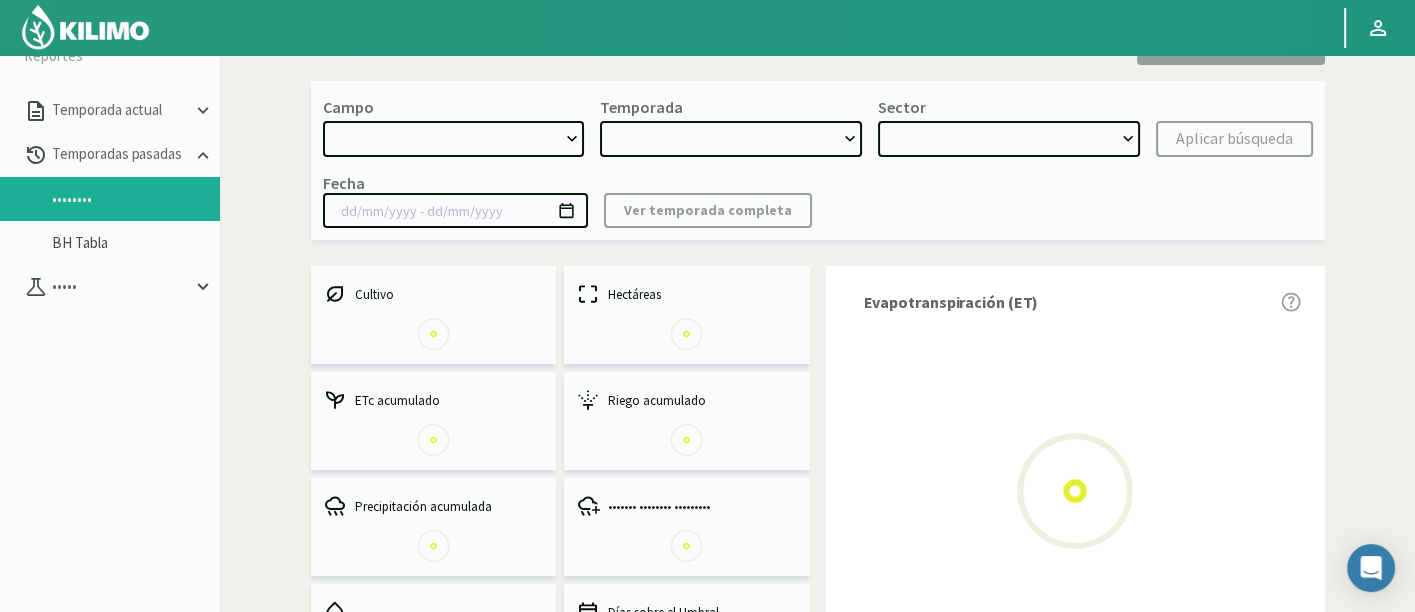 scroll, scrollTop: 0, scrollLeft: 0, axis: both 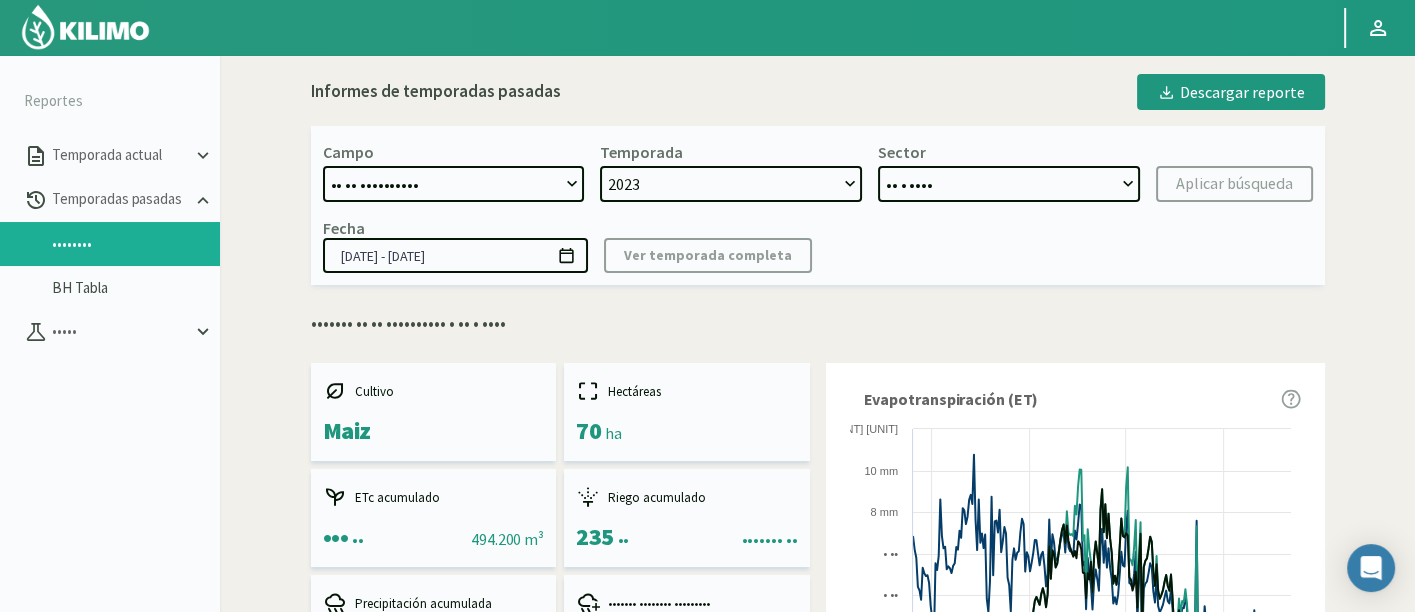 click on "Campo   21 de Septiembre   Acograpes  - Ag. [FIRST] [LAST] Herrera   Acograpes - Ag. Cerro Mauco   Acograpes - Ag. Hermanos Tapia   Acograpes  - Ag. [LAST] [LAST]   Acograpes - Ag. [LAST] [LAST] (40 cm)   Acograpes - Ag. [LAST] [LAST]   Acograpes- Ag. [LAST] - El Higueral   Acograpes- Ag. [LAST] - El Maitén   Acograpes - Ag. [LAST] - La Cuyana   Acograpes - Ag. [LAST] - Las Bandurrias   Acograpes- Ag. [LAST] - Mendocita   Acograpes  - Agrícola [LAST]   Acograpes - Agrícola [LAST] [LAST]   Acograpes - Agrícola Cerro Mauco   Acograpes - Agrícola Cerro Mauco   Acograpes - Agrícola [LAST] [LAST] e hijos   Acograpes - AgroAndina - Los Nogales   Acograpes - AgroAndina - Los Reyes   Acograpes  - AgroWorld   Acograpes - Ag. Saavedra - Calle El Medio 3 Tomas   Acograpes - Ag. Saavedra - El Membrillo   Acograpes - Ag. Saavedra - San José Santa María   Acograpes - Ag. Sucesión [LAST]   Acograpes - [FIRST] [LAST]   Acograpes - San Felipe Uvas   Aero" at bounding box center (818, 205) 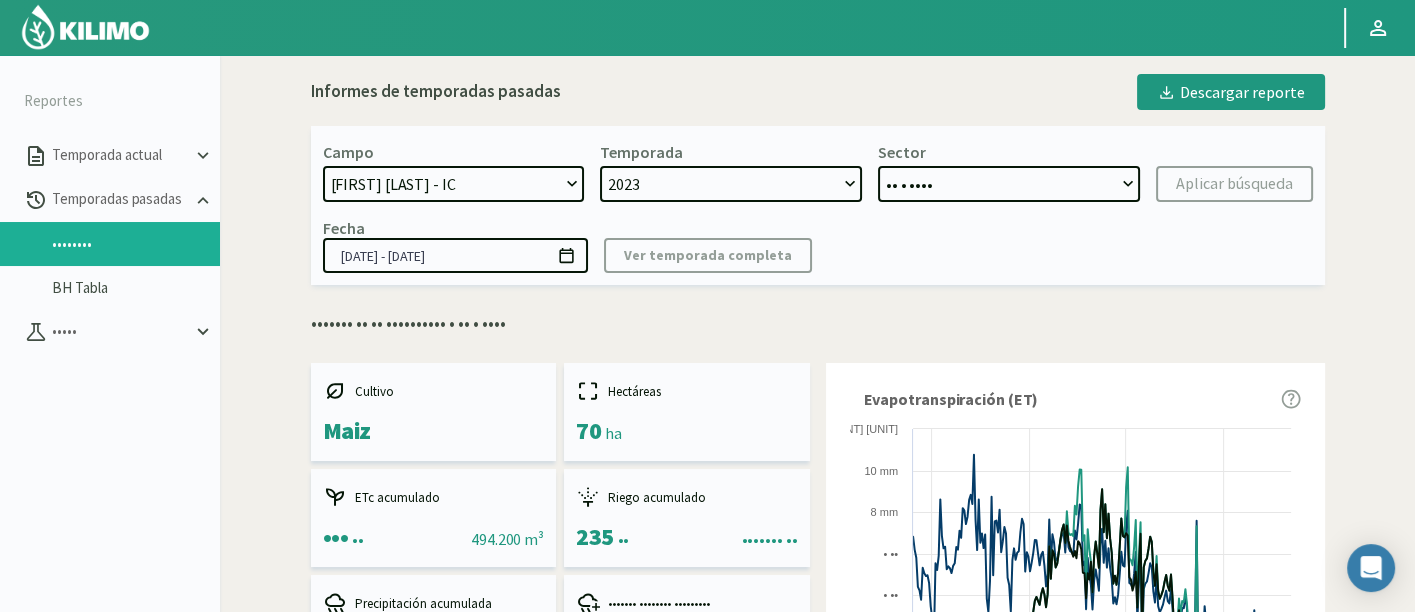 click on "•• •• ••••••••••   •••••••••  • ••• •••••• ••••• •••••••   ••••••••• • ••• ••••• •••••   ••••••••• • ••• •••••••• •••••   •••••••••  • ••• •••••• •••••••   ••••••••• • ••• •••••• ••••••• ••• •••   ••••••••• • ••• ••••••• •••••••••   •••••••••• ••• •••• ••••••••••• •• ••••••••   •••••••••• ••• •••• ••••••••••• •• ••••••   ••••••••• • ••• •••• •••••••••• • •• ••••••   ••••••••• • ••• •••• •••••••••• • ••• ••••••••••   •••••••••• ••• •••• ••••••••••• •••••••••   •••••••••  • •••••••• ••••••   ••••••••• • •••••••• ••••••• •••••••••   ••••••••• • •••••••• ••••• •••••   ••••••••• • •••••••• ••••• •••••   ••••••••• • •••••••• •••••• •••••••• • •••••   ••••••••• • •••••••••• • ••• •••••••   ••••••••• • •••••••••• • ••• •••••   •••••••••  • •••••••••   ••••••••• • ••• •••••••• • ••••• •• ••••• • •••••   ••••••••• • ••• •••••••• • •• •••••••••   ••••••••• • ••• •••••••• • ••• •••• ••••• •••••   ••••••••• • ••• •••••••• ••••••   ••••••••• • •••• •••••••••   ••••••••• • ••• •••••• ••••   •••••••••   ••••" at bounding box center [454, 184] 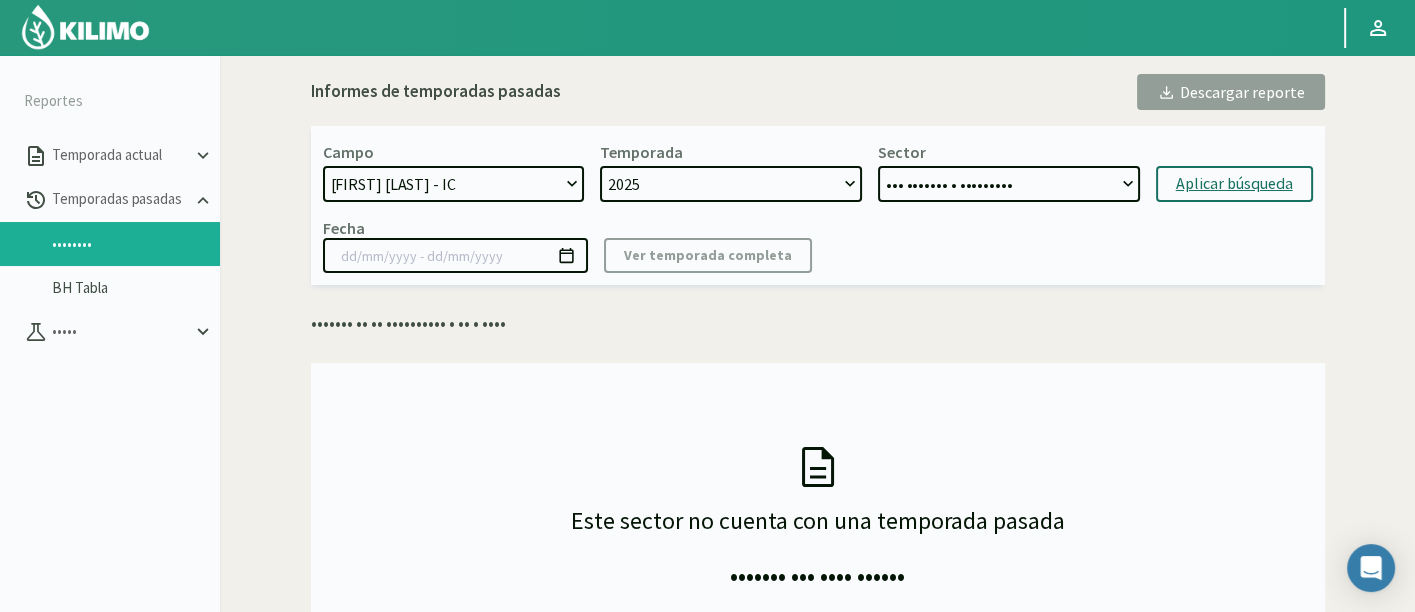 click on "Aplicar búsqueda" at bounding box center (1234, 184) 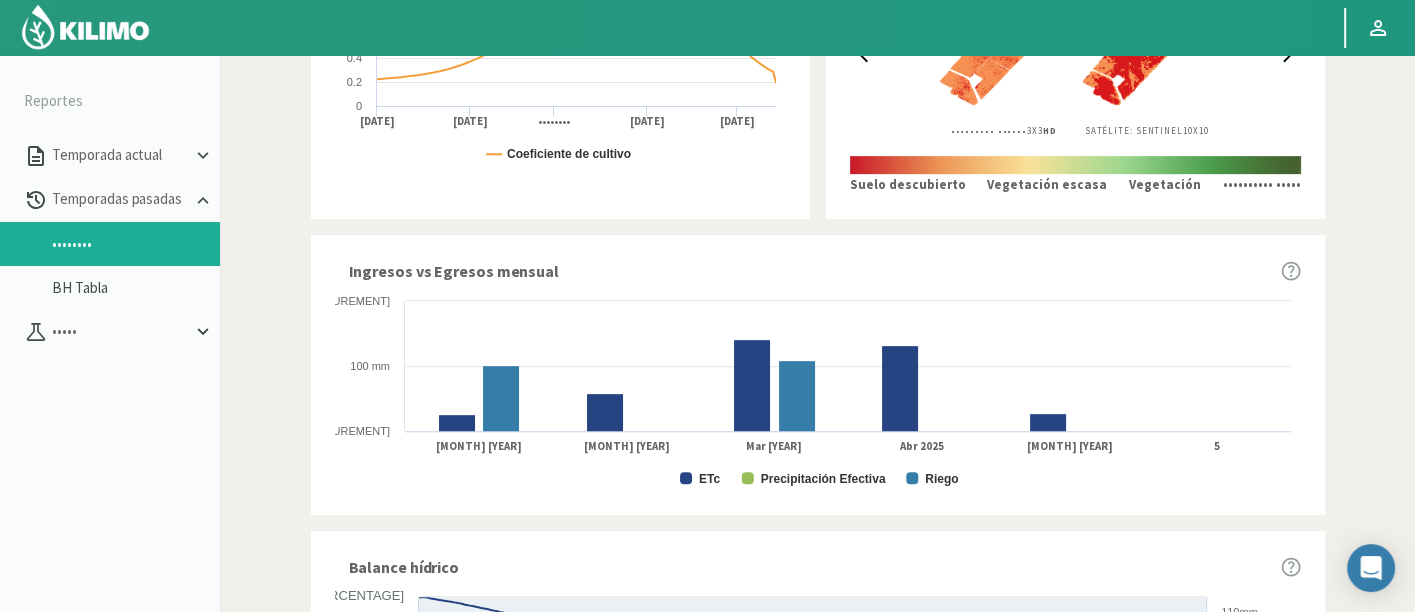 scroll, scrollTop: 1111, scrollLeft: 0, axis: vertical 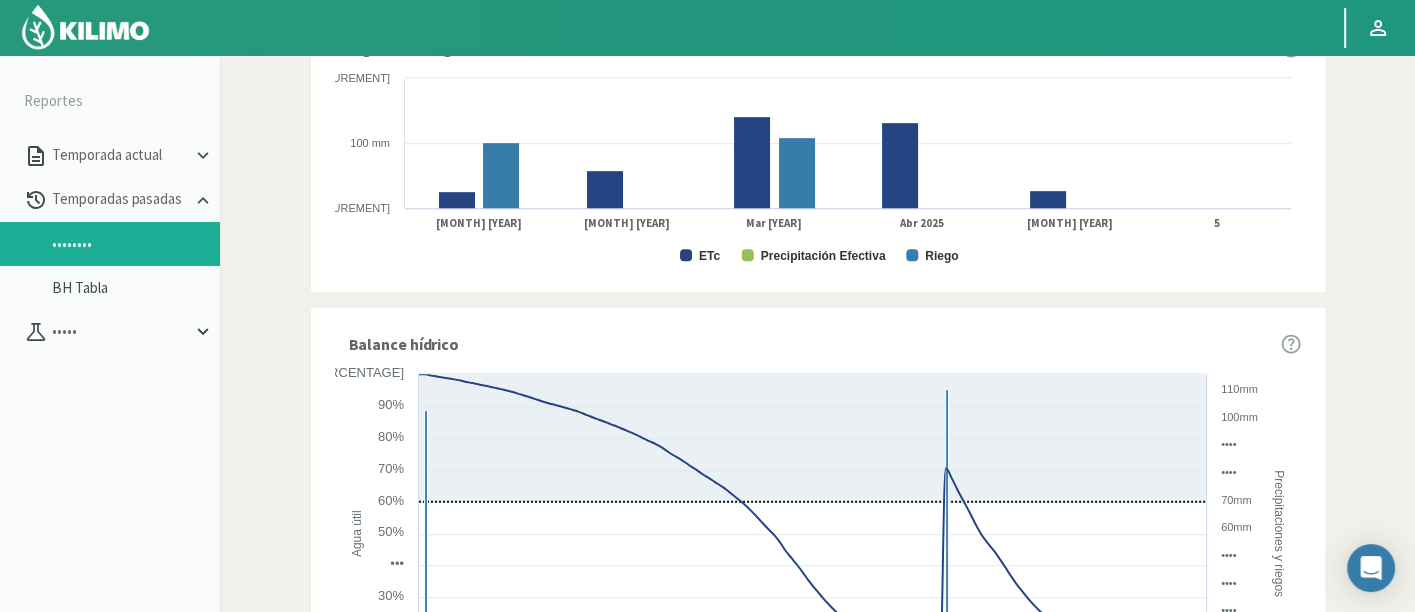drag, startPoint x: 1217, startPoint y: 224, endPoint x: 1237, endPoint y: 247, distance: 30.479502 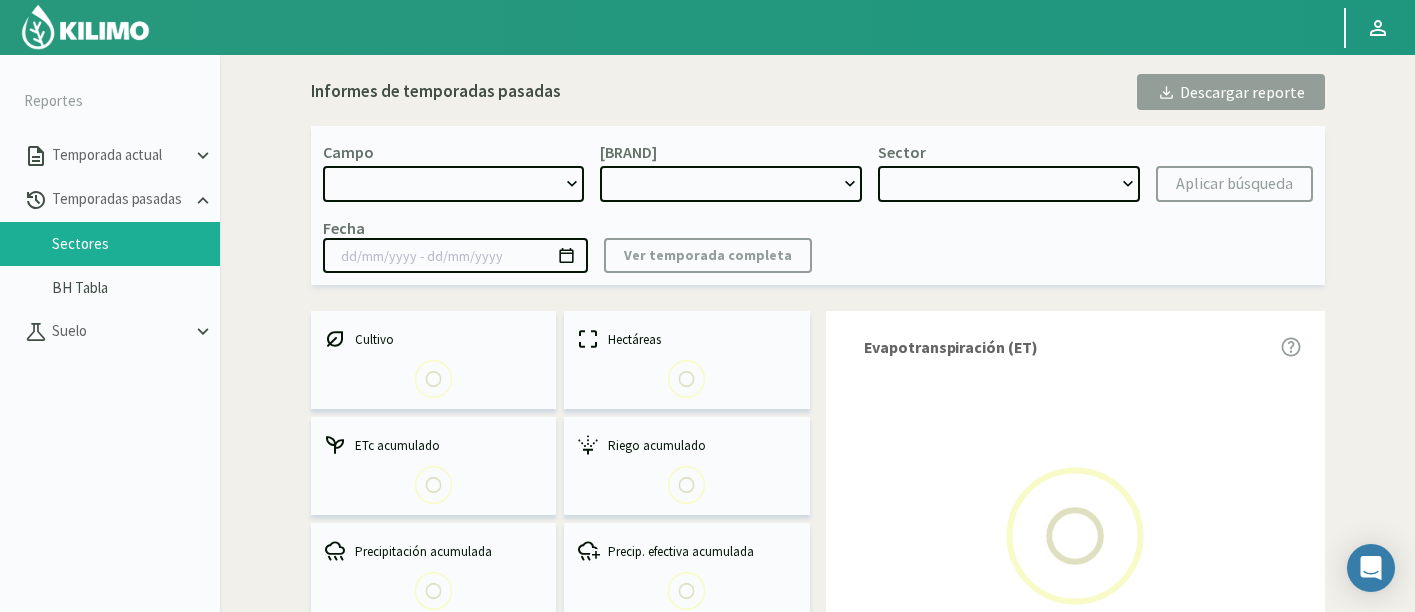 scroll, scrollTop: 0, scrollLeft: 0, axis: both 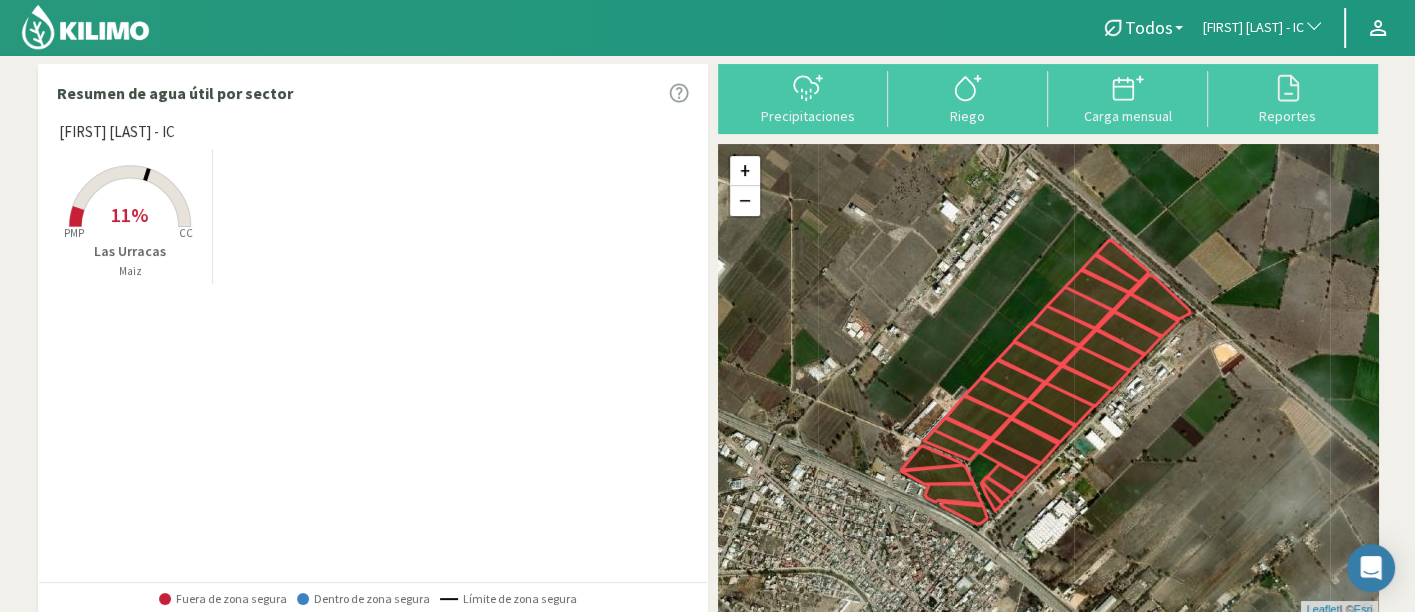 click on "[FIRST] [LAST] - IC" at bounding box center [1253, 28] 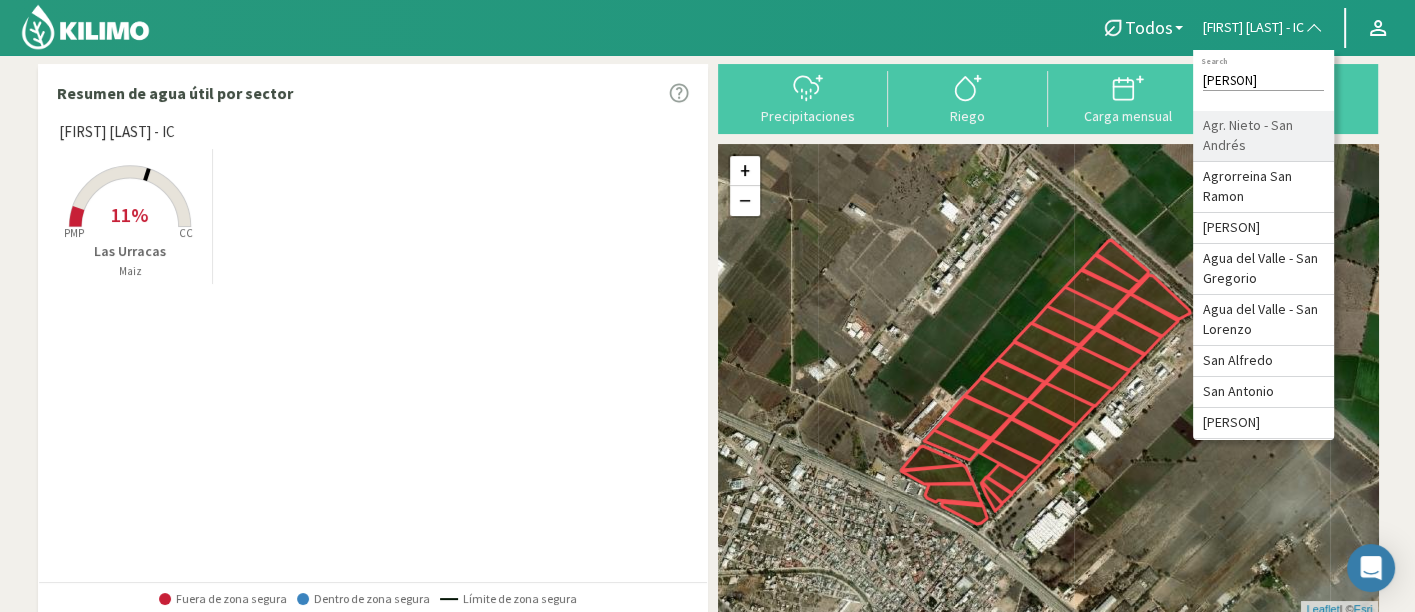 type on "[PERSON]" 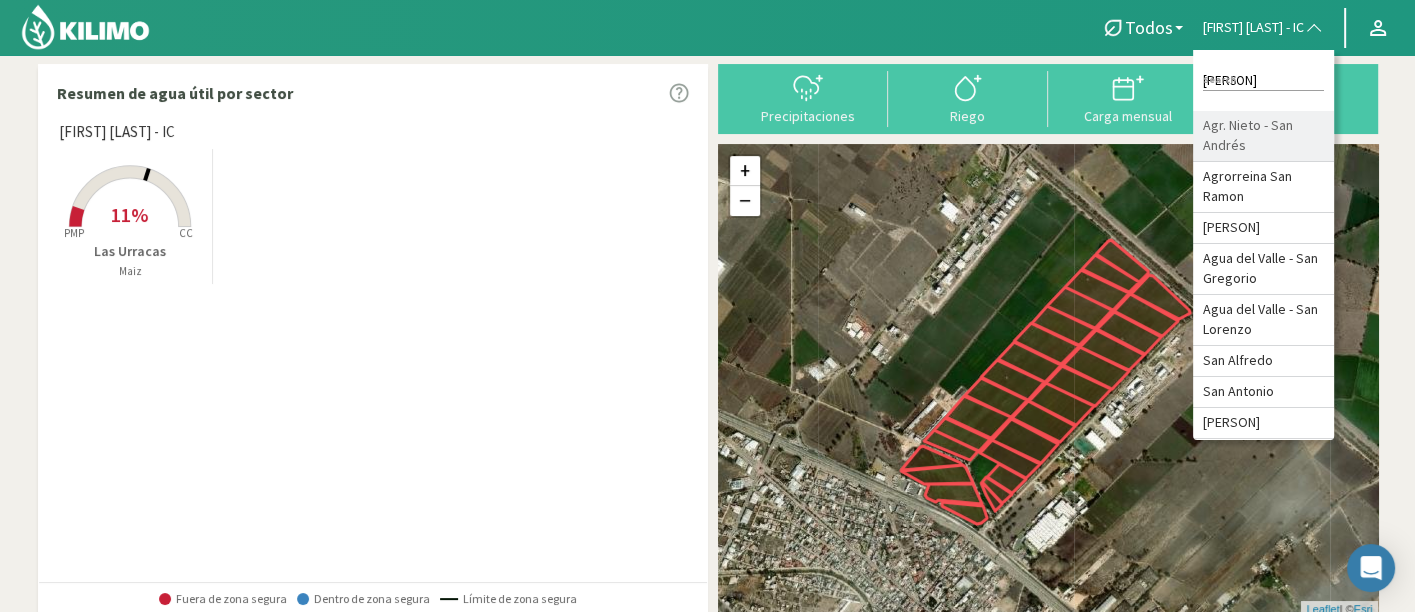 click on "Agr. Nieto - San Andrés" at bounding box center (1263, 136) 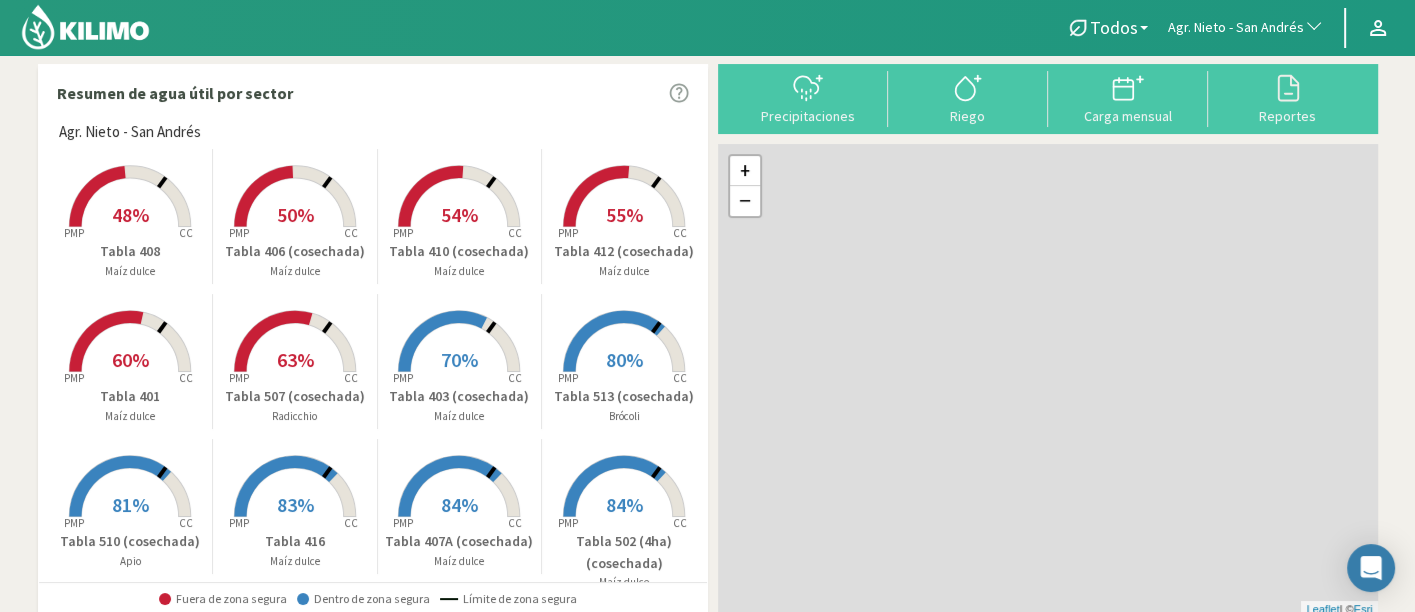 click at bounding box center (459, 229) 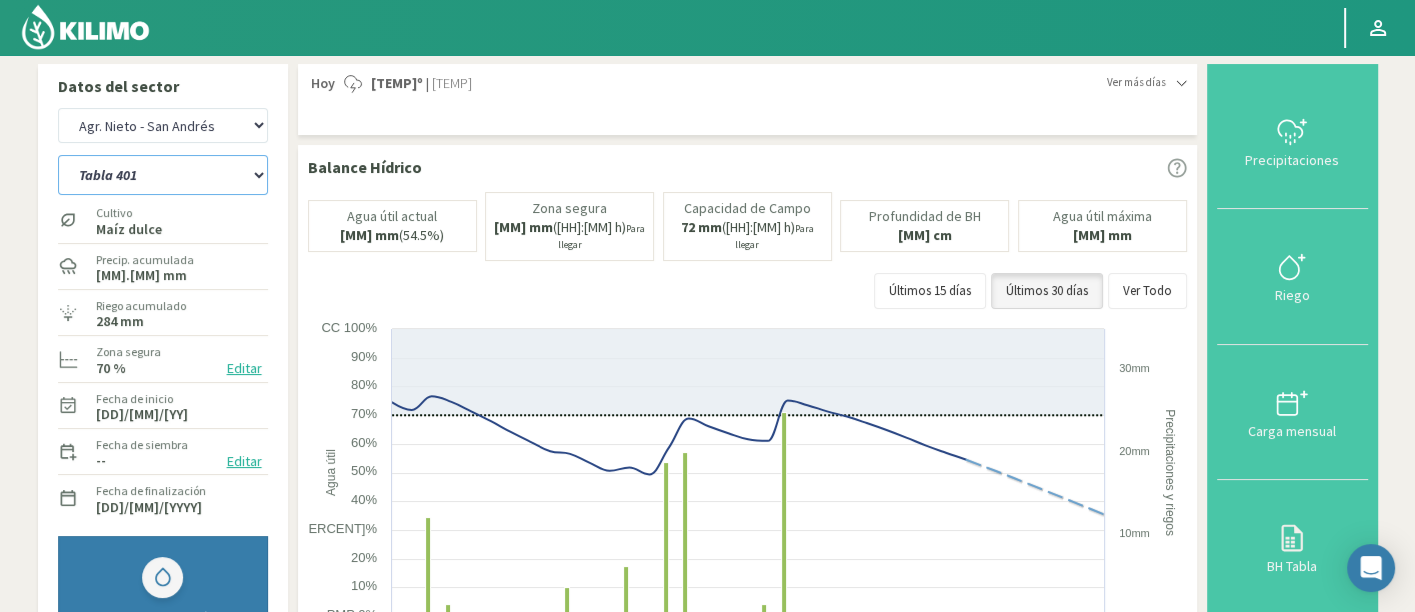 click on "Tabla 401 Tabla 402 (cosechada) Tabla 403 (cosechada) Tabla 405 (cosechada) Tabla 406 (cosechada) Tabla 407A (cosechada) Tabla 408 Tabla 409 (cosechada) Tabla 410 (cosechada) Tabla 411 (cosechada) Tabla 412 (cosechada) Tabla 413 (cosechada) Tabla 414 (cosechada) Tabla 415 (cosechada) Tabla 416 Tabla 420 (cosechada) Tabla 501 (cosechada) Tabla 502 (4ha) (cosechada) Tabla 504 (cosechada) Tabla 505 (cosechada) Tabla 506 (cosechada) Tabla 507 (cosechada) Tabla 508 (cosechada) Tabla 509 (cosechada) Tabla 510 (cosechada) Tabla 511 (cosechada) Tabla 512 (cosechada) Tabla 513 (cosechada) Tabla 514 (cosechada) Tabla 515 (cosechada) Tabla 517 Tabla 518 (cosechada)" at bounding box center [163, 175] 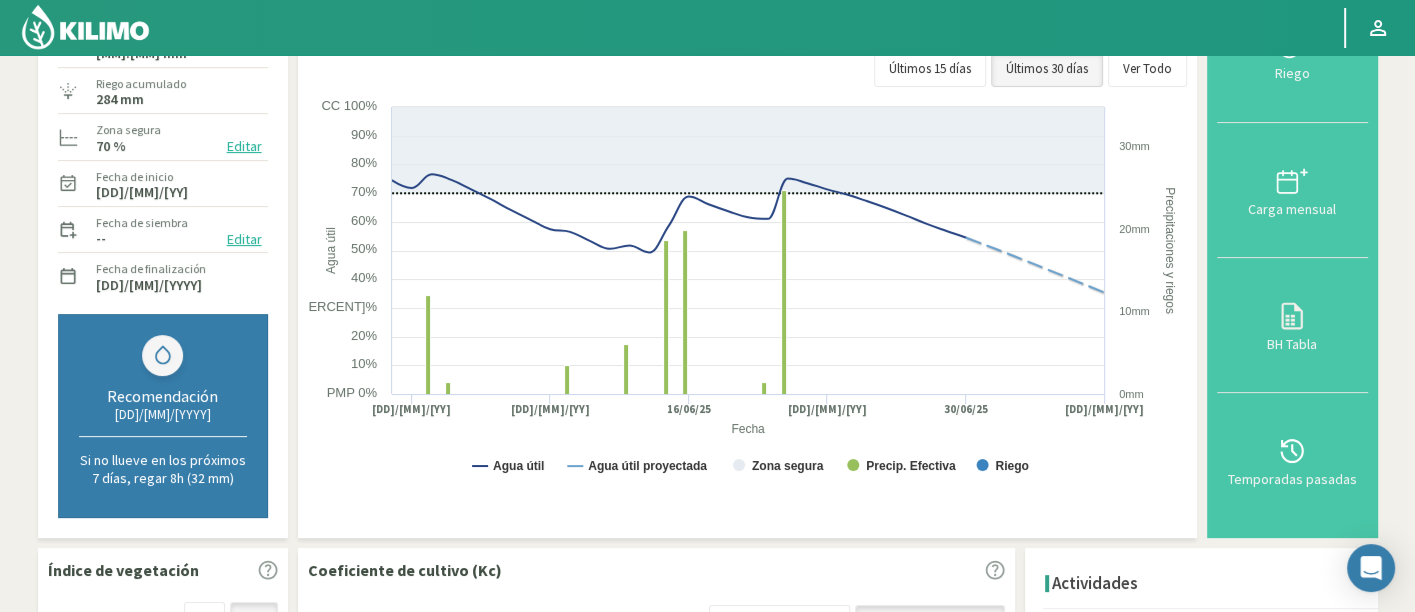 scroll, scrollTop: 111, scrollLeft: 0, axis: vertical 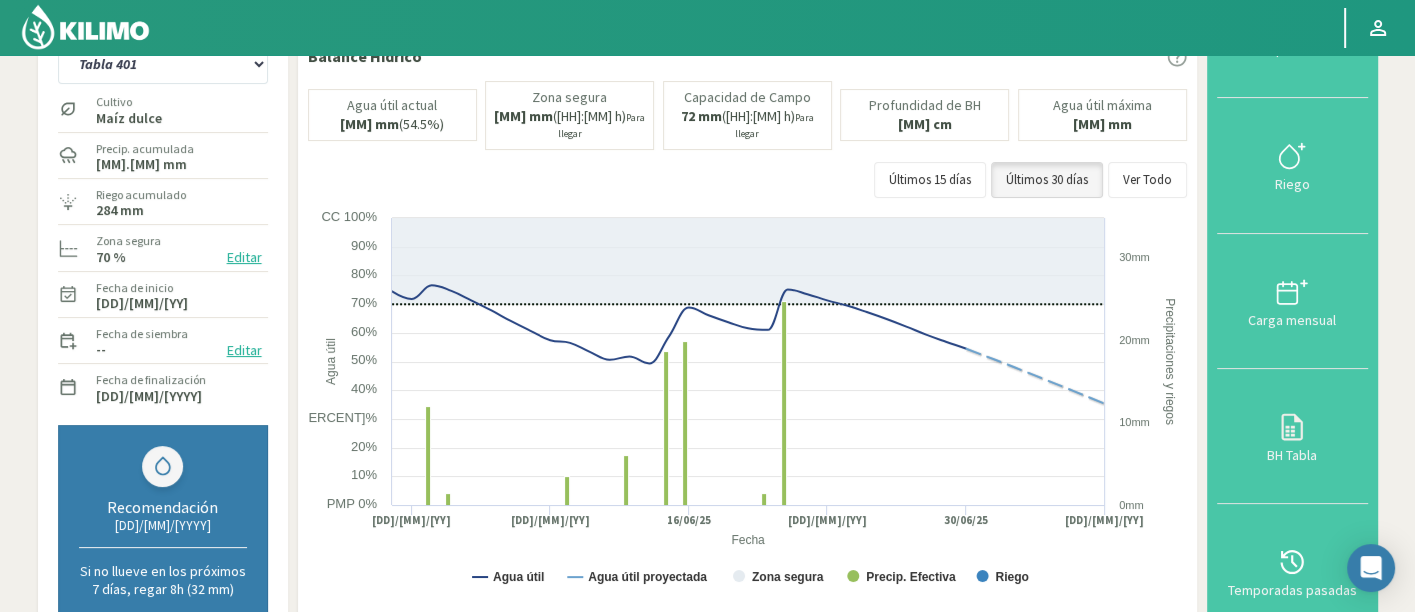 click on "Tabla 401 Tabla 402 (cosechada) Tabla 403 (cosechada) Tabla 405 (cosechada) Tabla 406 (cosechada) Tabla 407A (cosechada) Tabla 408 Tabla 409 (cosechada) Tabla 410 (cosechada) Tabla 411 (cosechada) Tabla 412 (cosechada) Tabla 413 (cosechada) Tabla 414 (cosechada) Tabla 415 (cosechada) Tabla 416 Tabla 420 (cosechada) Tabla 501 (cosechada) Tabla 502 (4ha) (cosechada) Tabla 504 (cosechada) Tabla 505 (cosechada) Tabla 506 (cosechada) Tabla 507 (cosechada) Tabla 508 (cosechada) Tabla 509 (cosechada) Tabla 510 (cosechada) Tabla 511 (cosechada) Tabla 512 (cosechada) Tabla 513 (cosechada) Tabla 514 (cosechada) Tabla 515 (cosechada) Tabla 517 Tabla 518 (cosechada)" at bounding box center (163, 14) 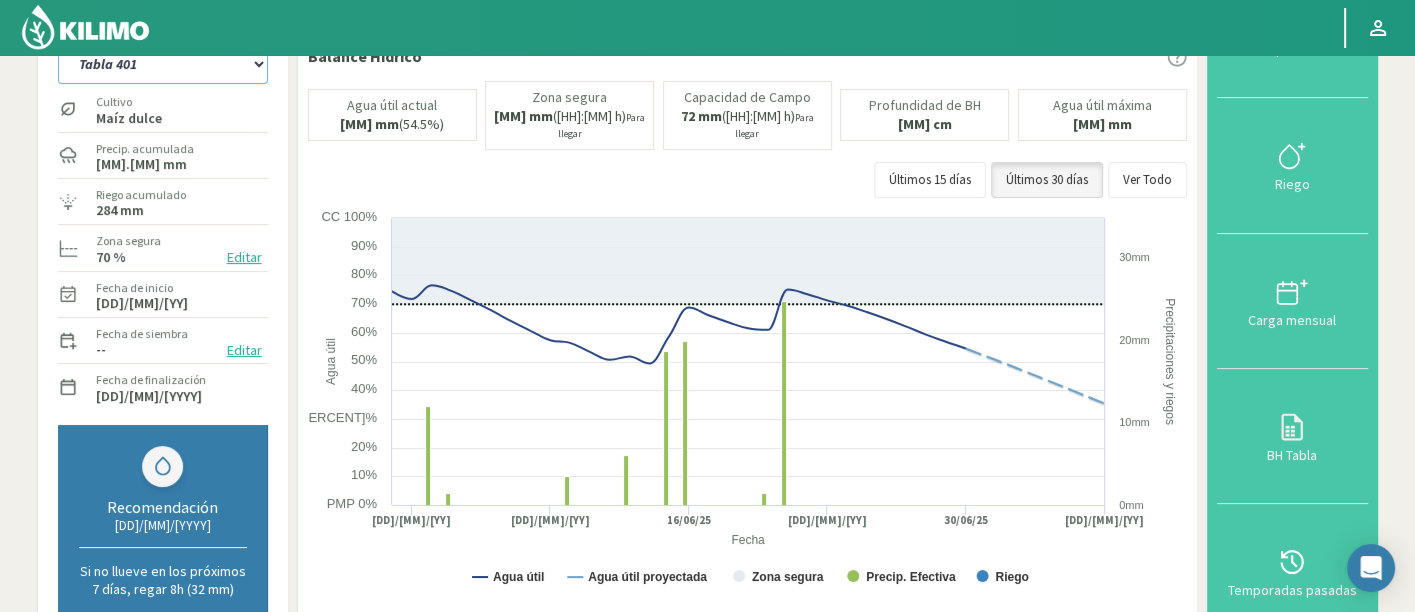 drag, startPoint x: 238, startPoint y: 70, endPoint x: 238, endPoint y: 82, distance: 12 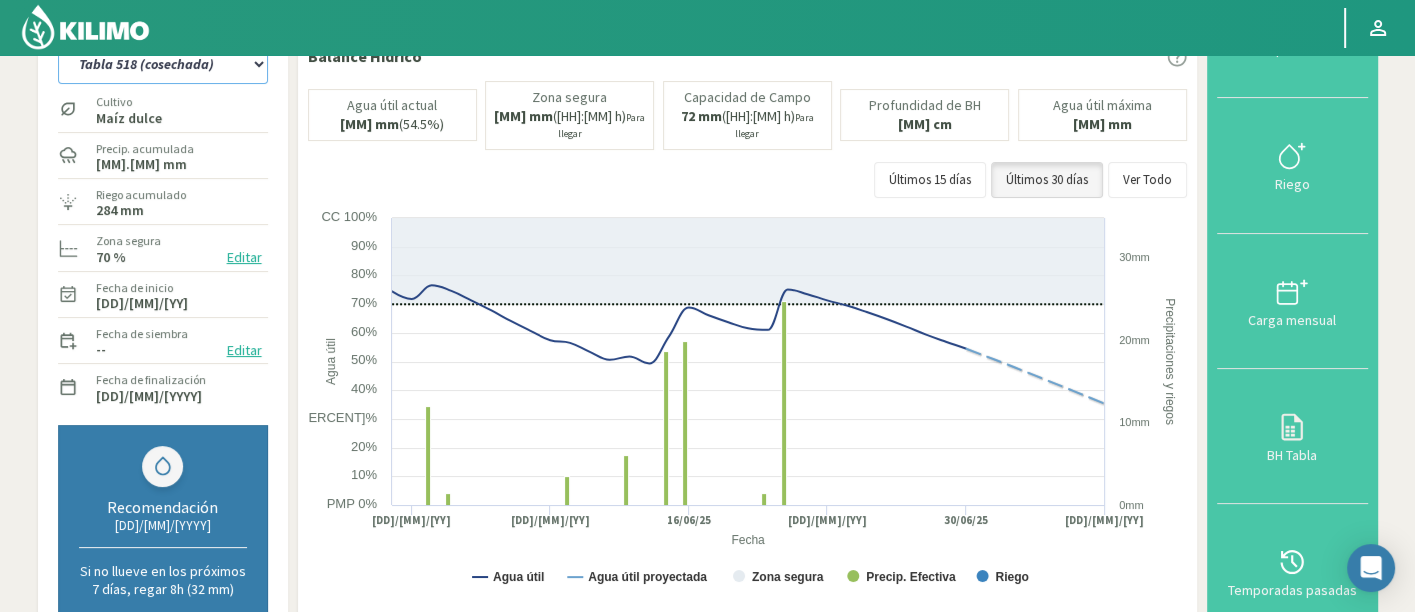 click on "Tabla 401   Tabla 402 (cosechada)   Tabla 403 (cosechada)   Tabla 405 (cosechada)   Tabla 406 (cosechada)   Tabla 407A (cosechada)   Tabla 408   Tabla 409 (cosechada)   Tabla 410 (cosechada)   Tabla 411 (cosechada)   Tabla 412 (cosechada)   Tabla 413 (cosechada)   Tabla 414 (cosechada)   Tabla 415 (cosechada)   Tabla 416   Tabla 420 (cosechada)   Tabla 501 (cosechada)   Tabla 502 (4ha) (cosechada)   Tabla 504 (cosechada)   Tabla 505 (cosechada)   Tabla 506 (cosechada)   Tabla 507 (cosechada)   Tabla 508 (cosechada)   Tabla 509 (cosechada)   Tabla 510 (cosechada)   Tabla 511 (cosechada)   Tabla 512 (cosechada)   Tabla 513 (cosechada)   Tabla 514 (cosechada)   Tabla 515 (cosechada)   Tabla 517   Tabla 518 (cosechada)" at bounding box center [163, 64] 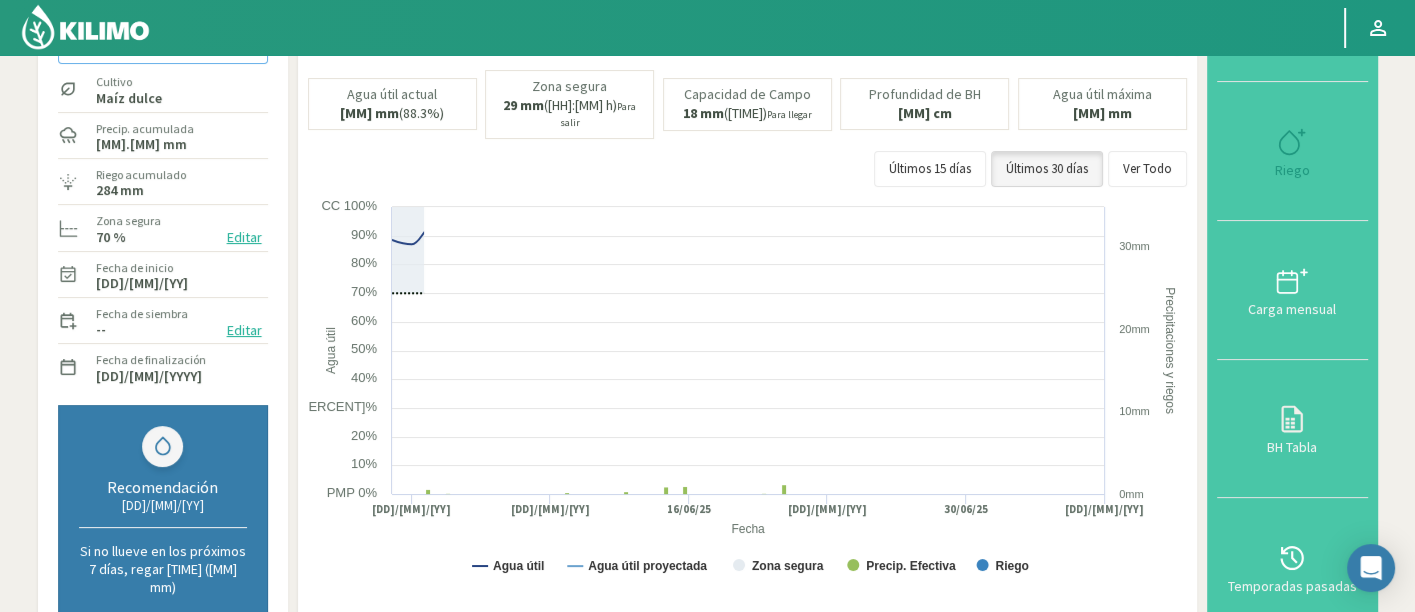 scroll, scrollTop: 111, scrollLeft: 0, axis: vertical 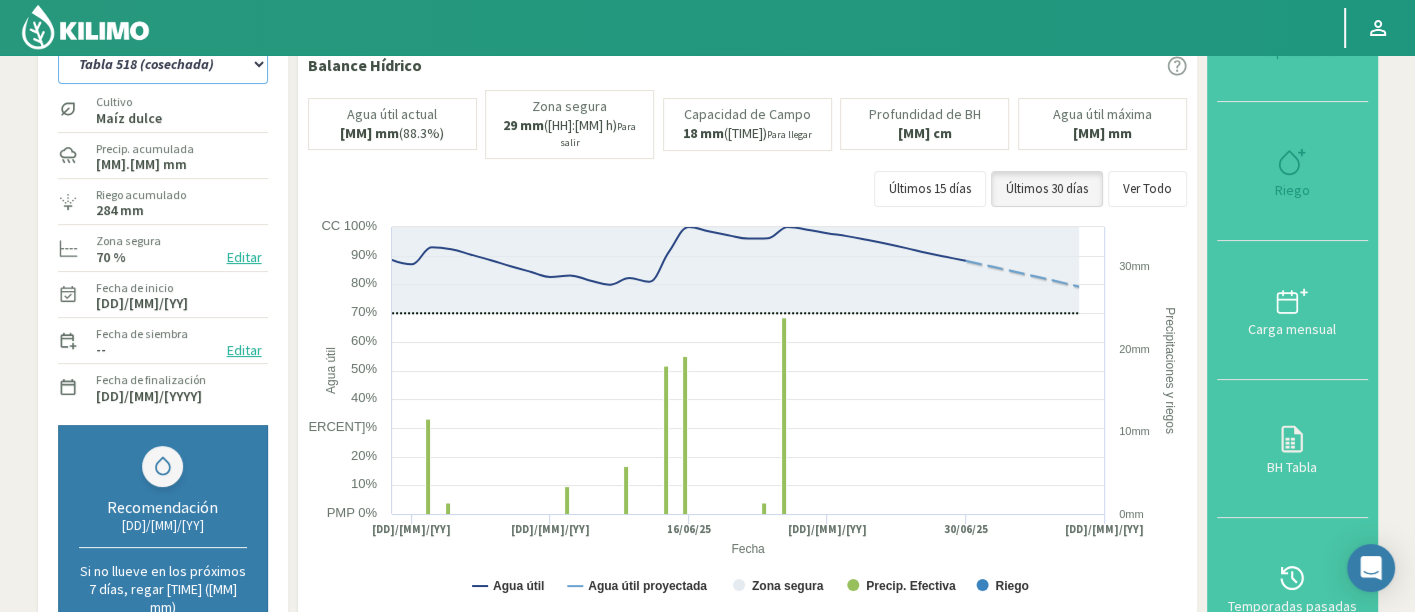 click on "Tabla 401   Tabla 402 (cosechada)   Tabla 403 (cosechada)   Tabla 405 (cosechada)   Tabla 406 (cosechada)   Tabla 407A (cosechada)   Tabla 408   Tabla 409 (cosechada)   Tabla 410 (cosechada)   Tabla 411 (cosechada)   Tabla 412 (cosechada)   Tabla 413 (cosechada)   Tabla 414 (cosechada)   Tabla 415 (cosechada)   Tabla 416   Tabla 420 (cosechada)   Tabla 501 (cosechada)   Tabla 502 (4ha) (cosechada)   Tabla 504 (cosechada)   Tabla 505 (cosechada)   Tabla 506 (cosechada)   Tabla 507 (cosechada)   Tabla 508 (cosechada)   Tabla 509 (cosechada)   Tabla 510 (cosechada)   Tabla 511 (cosechada)   Tabla 512 (cosechada)   Tabla 513 (cosechada)   Tabla 514 (cosechada)   Tabla 515 (cosechada)   Tabla 517   Tabla 518 (cosechada)" at bounding box center [163, 64] 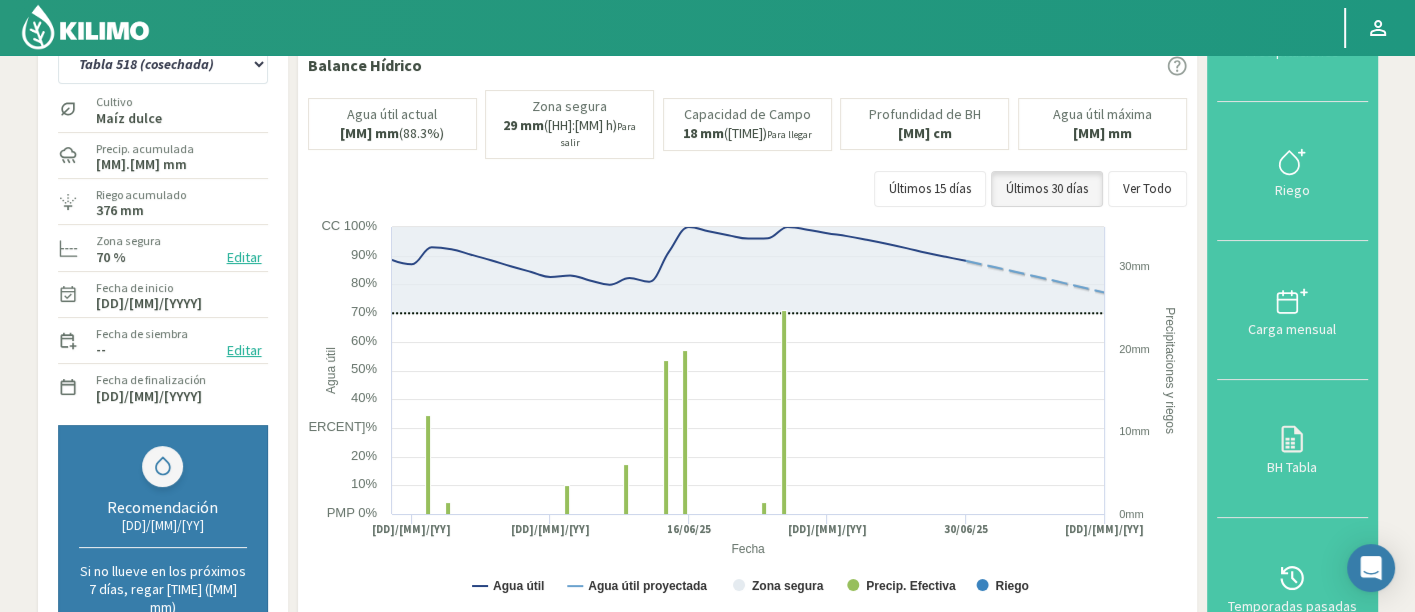 click on "Datos del sector   8 Fuegos   Agr. Andres Paul Errazuriz   Agr. Cardonal   Agr. El Carmelo   Agr. Huertos de Chocalan   Agrícola AJL   Agrícola Bakia   Agrícola Bakia - IC   Agrícola Exser - Campo Los Andes   Agricola FM Hermanos   Agrícola La Laguna (Samuel Ovalle) - IC   Agrícola Santa Magdalena (E. Ovalle) - IC   Agr. Las Riendas   Agr. Nieto - Florencia   Agr. Nieto - San Andrés   Agrorreina Parcela 27   Agrorreina Parcela 42   Agrorreina Parcela 44   Agrorreina Parcela 46   Agrorreina Parcela 47   Agrorreina San Ramon   AgroUC - IC   Agr. Pabellón   Agr. Pelvin   Agr. San José   Agr. Santa Elena - Colina   Agr. Santa Laura - Romanini - Cítricos   Agr. Santa Magdalena   Agr. Sutil   Agr. Varagui - Rosario 2   Agr. Viconto Campo Maipo   Agr. Viconto Campo Viluco   Ag. Santa Laura -Cas1   Ag. Santa Laura -Cas2   Ag. Santa Laura -Cas3   Ag. Santa Laura - Santa Teresa   Agua del Valle - San Gregorio   Agua del Valle - San Lorenzo   Agua del Valle - Santa Emilia   Albigasta - 1m   Albigasta - 2m" at bounding box center (163, 310) 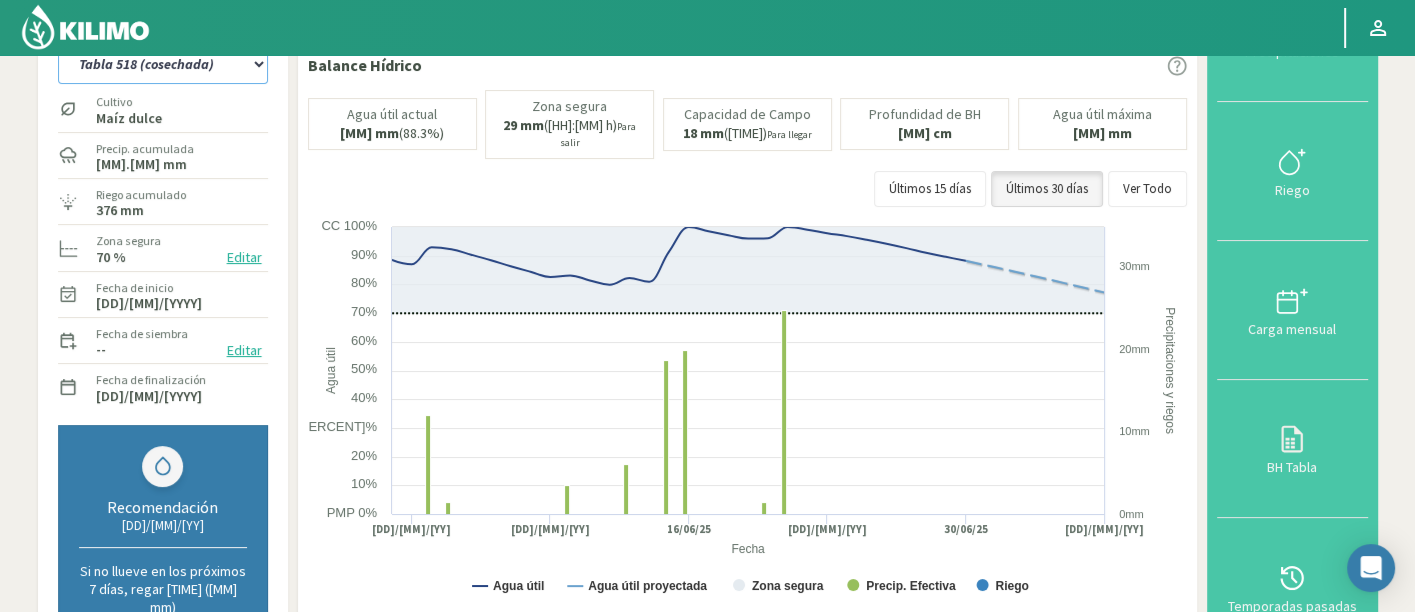 click on "Tabla 401   Tabla 402 (cosechada)   Tabla 403 (cosechada)   Tabla 405 (cosechada)   Tabla 406 (cosechada)   Tabla 407A (cosechada)   Tabla 408   Tabla 409 (cosechada)   Tabla 410 (cosechada)   Tabla 411 (cosechada)   Tabla 412 (cosechada)   Tabla 413 (cosechada)   Tabla 414 (cosechada)   Tabla 415 (cosechada)   Tabla 416   Tabla 420 (cosechada)   Tabla 501 (cosechada)   Tabla 502 (4ha) (cosechada)   Tabla 504 (cosechada)   Tabla 505 (cosechada)   Tabla 506 (cosechada)   Tabla 507 (cosechada)   Tabla 508 (cosechada)   Tabla 509 (cosechada)   Tabla 510 (cosechada)   Tabla 511 (cosechada)   Tabla 512 (cosechada)   Tabla 513 (cosechada)   Tabla 514 (cosechada)   Tabla 515 (cosechada)   Tabla 517   Tabla 518 (cosechada)" at bounding box center (163, 64) 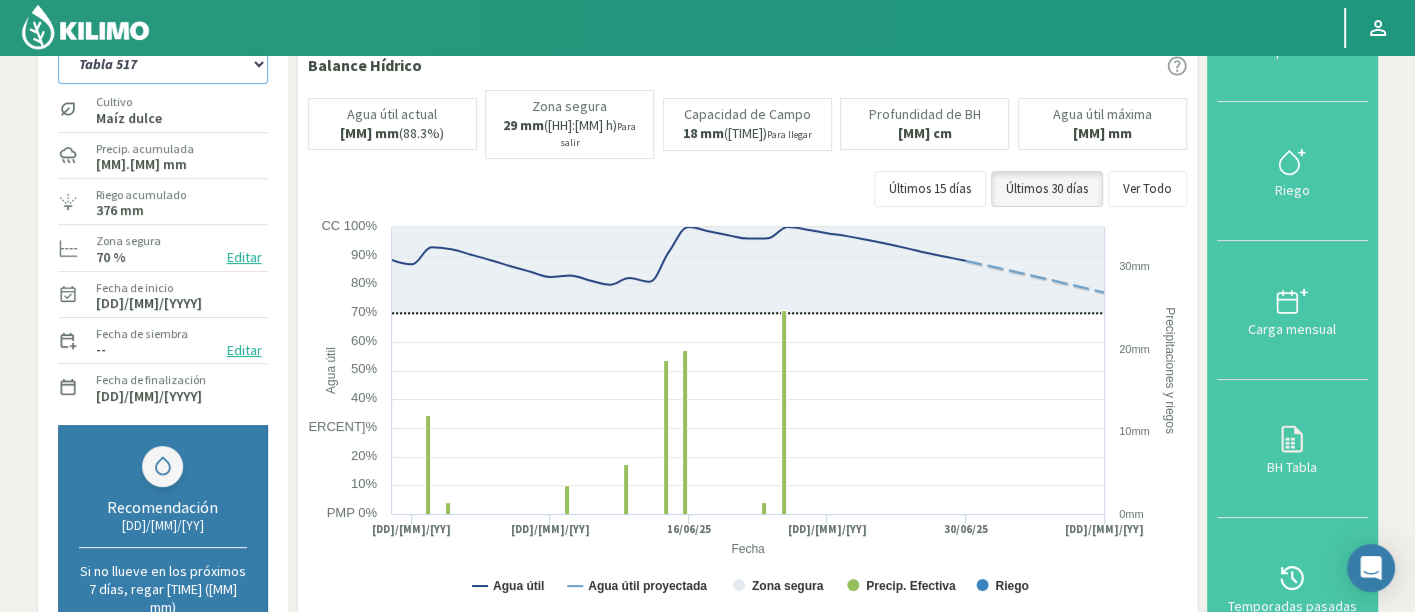 click on "Tabla 401   Tabla 402 (cosechada)   Tabla 403 (cosechada)   Tabla 405 (cosechada)   Tabla 406 (cosechada)   Tabla 407A (cosechada)   Tabla 408   Tabla 409 (cosechada)   Tabla 410 (cosechada)   Tabla 411 (cosechada)   Tabla 412 (cosechada)   Tabla 413 (cosechada)   Tabla 414 (cosechada)   Tabla 415 (cosechada)   Tabla 416   Tabla 420 (cosechada)   Tabla 501 (cosechada)   Tabla 502 (4ha) (cosechada)   Tabla 504 (cosechada)   Tabla 505 (cosechada)   Tabla 506 (cosechada)   Tabla 507 (cosechada)   Tabla 508 (cosechada)   Tabla 509 (cosechada)   Tabla 510 (cosechada)   Tabla 511 (cosechada)   Tabla 512 (cosechada)   Tabla 513 (cosechada)   Tabla 514 (cosechada)   Tabla 515 (cosechada)   Tabla 517   Tabla 518 (cosechada)" at bounding box center [163, 64] 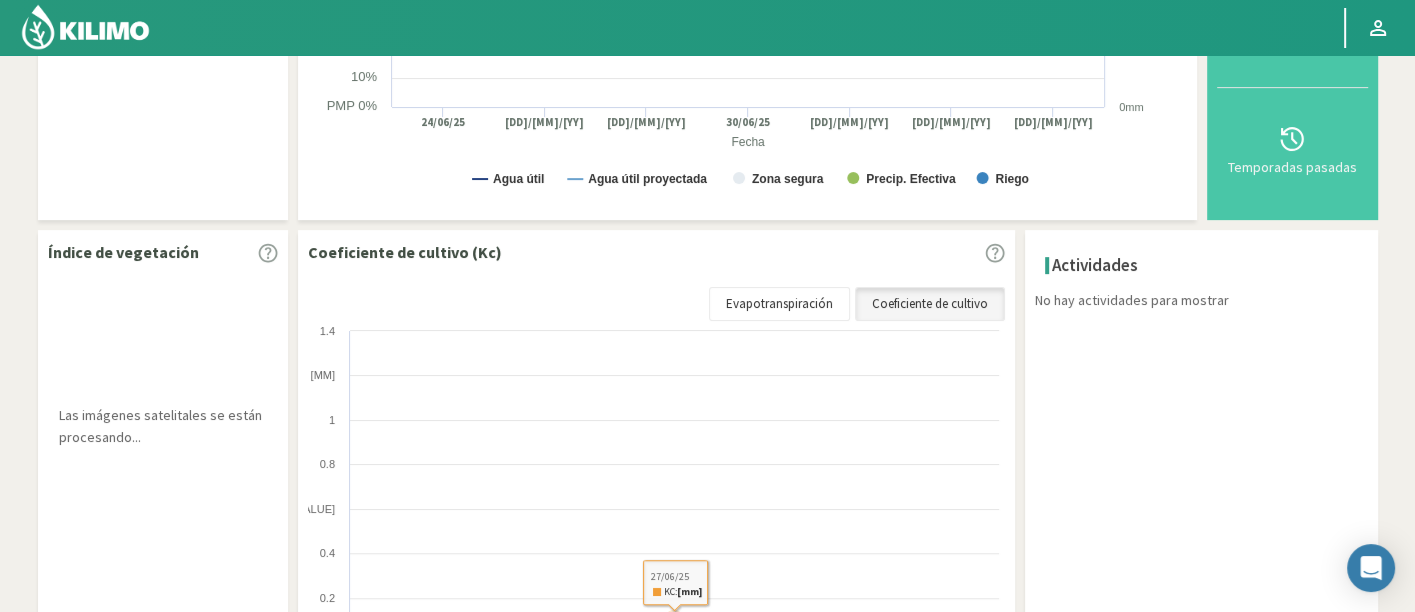 scroll, scrollTop: 648, scrollLeft: 0, axis: vertical 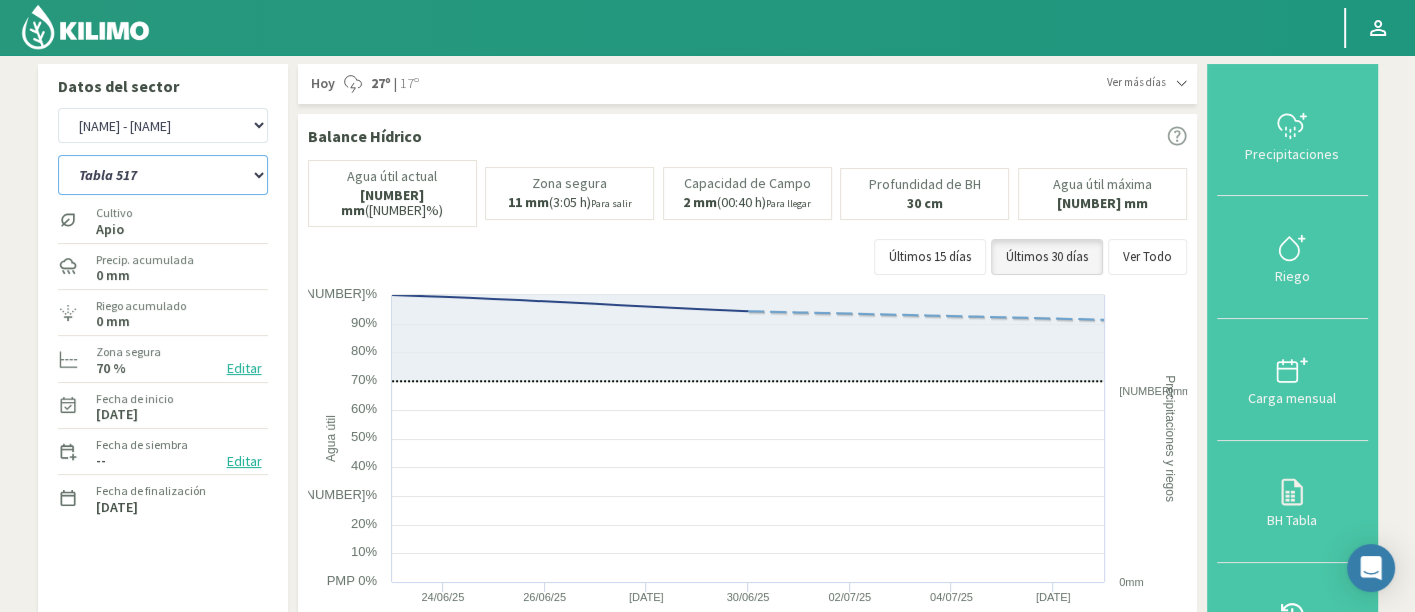 click on "Tabla 401   Tabla 402 (cosechada)   Tabla 403 (cosechada)   Tabla 405 (cosechada)   Tabla 406 (cosechada)   Tabla 407A (cosechada)   Tabla 408   Tabla 409 (cosechada)   Tabla 410 (cosechada)   Tabla 411 (cosechada)   Tabla 412 (cosechada)   Tabla 413 (cosechada)   Tabla 414 (cosechada)   Tabla 415 (cosechada)   Tabla 416   Tabla 420 (cosechada)   Tabla 501 (cosechada)   Tabla 502 (4ha) (cosechada)   Tabla 504 (cosechada)   Tabla 505 (cosechada)   Tabla 506 (cosechada)   Tabla 507 (cosechada)   Tabla 508 (cosechada)   Tabla 509 (cosechada)   Tabla 510 (cosechada)   Tabla 511 (cosechada)   Tabla 512 (cosechada)   Tabla 513 (cosechada)   Tabla 514 (cosechada)   Tabla 515 (cosechada)   Tabla 517   Tabla 518 (cosechada)" at bounding box center (163, 175) 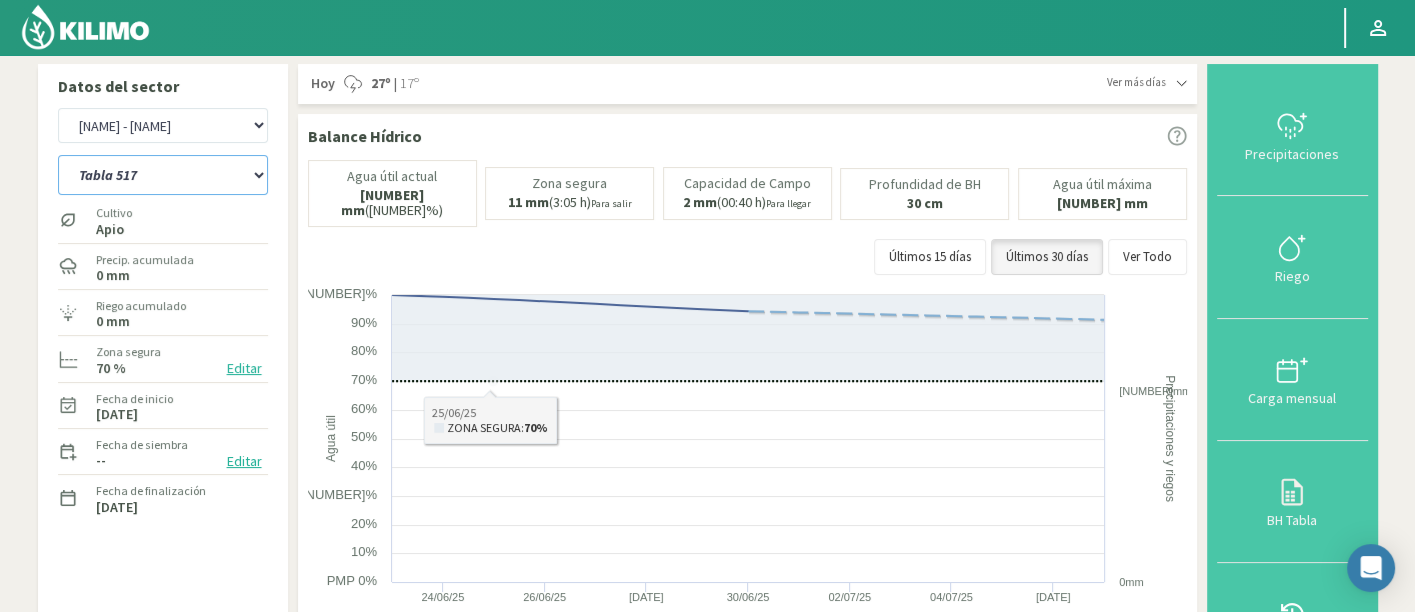 drag, startPoint x: 580, startPoint y: 401, endPoint x: 622, endPoint y: 359, distance: 59.39697 